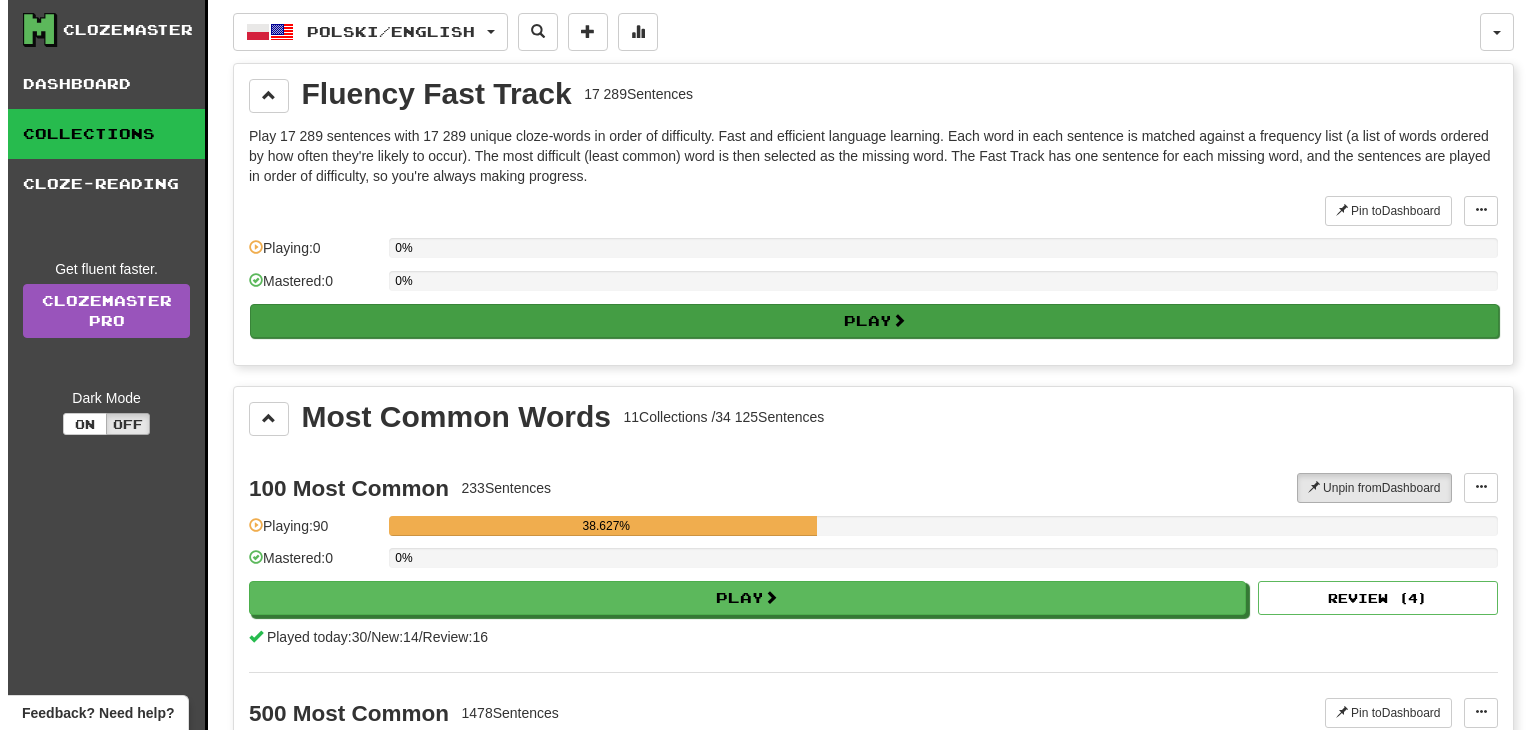 scroll, scrollTop: 0, scrollLeft: 0, axis: both 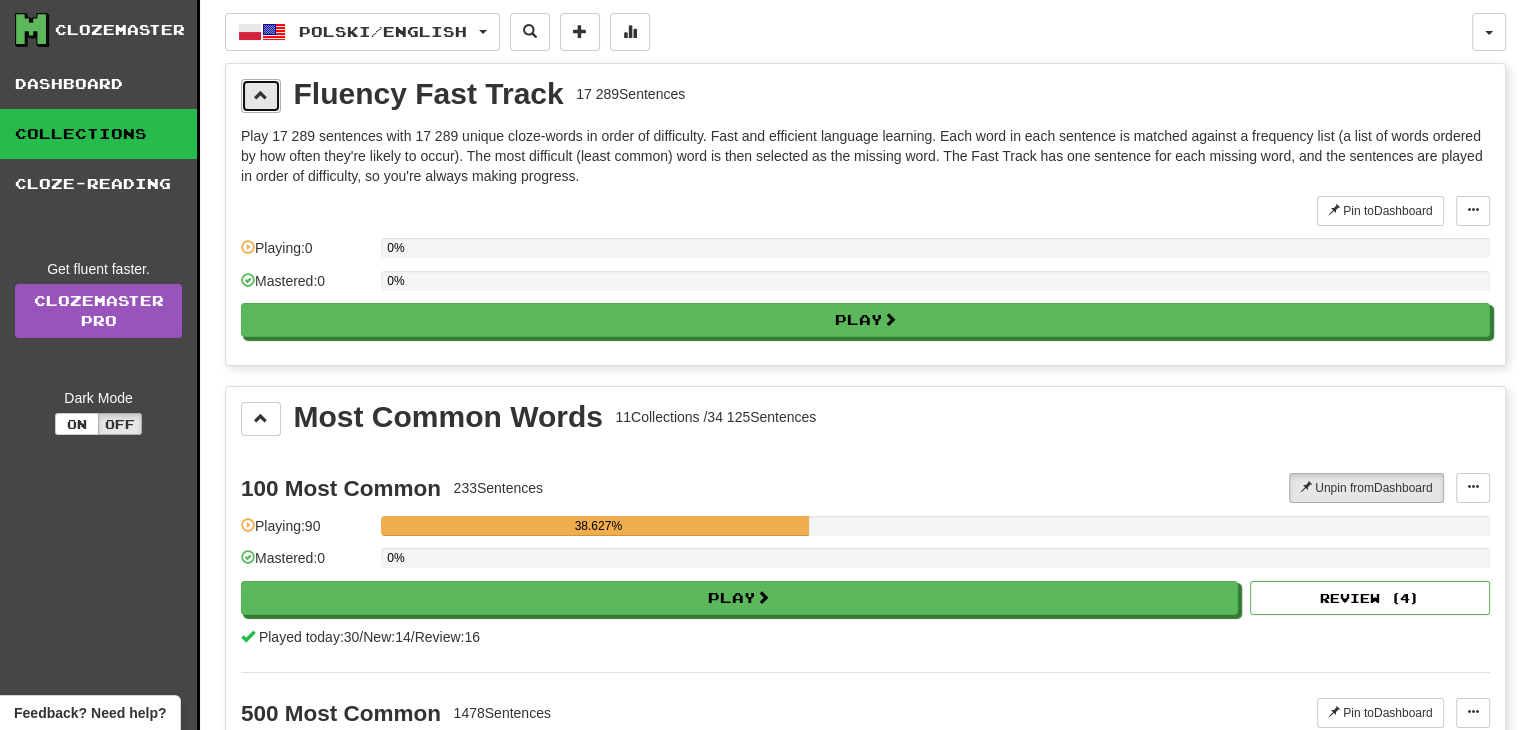 click at bounding box center [261, 96] 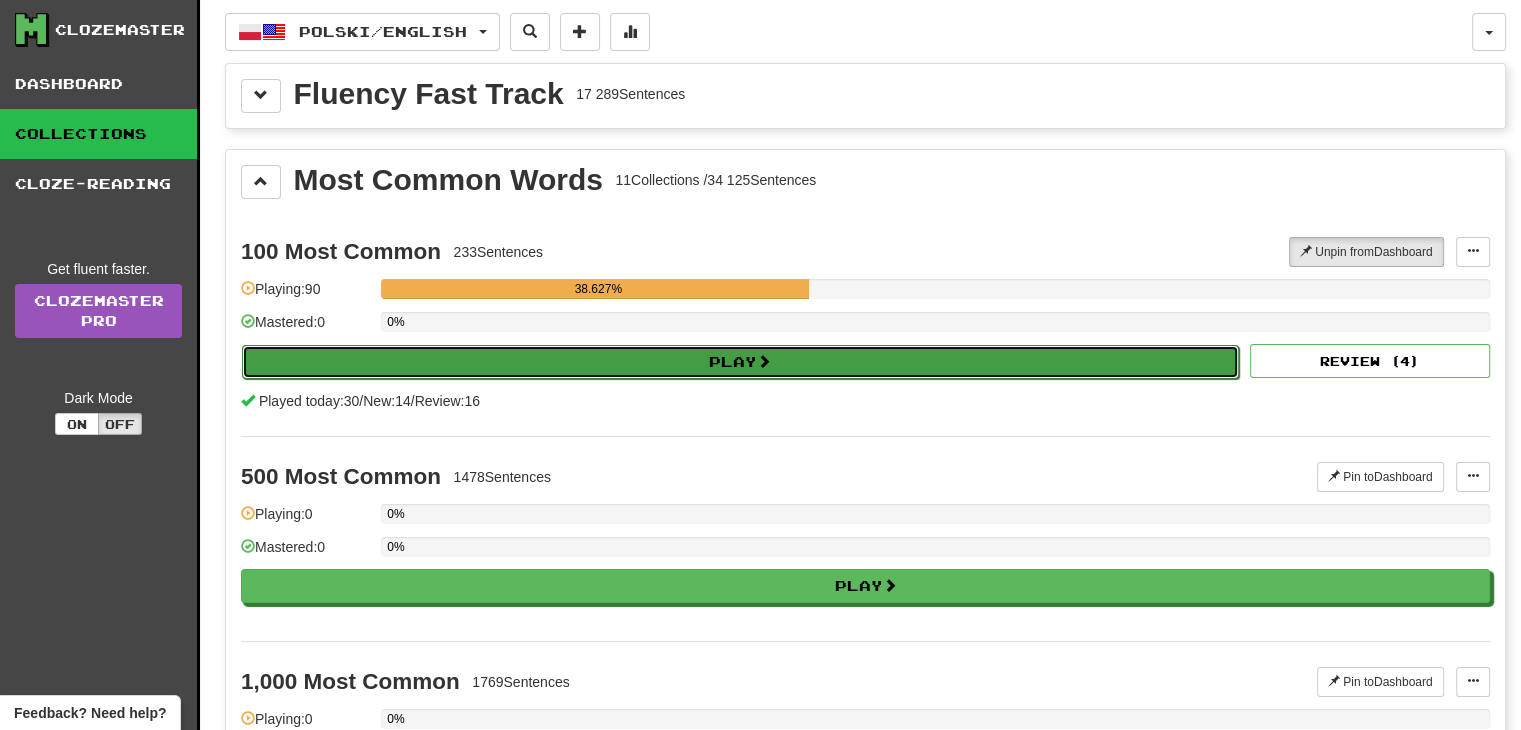click on "Play" at bounding box center (740, 362) 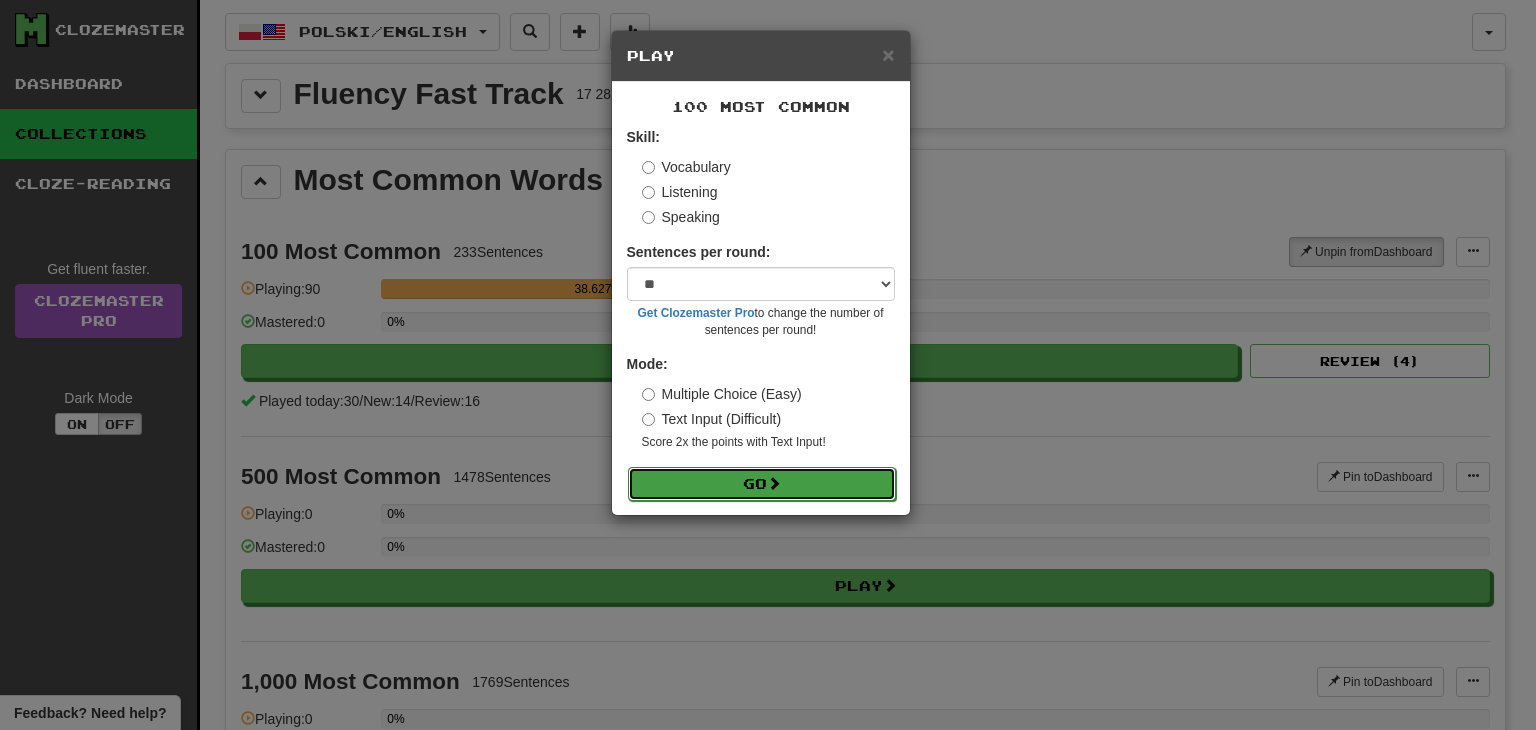 click at bounding box center [774, 483] 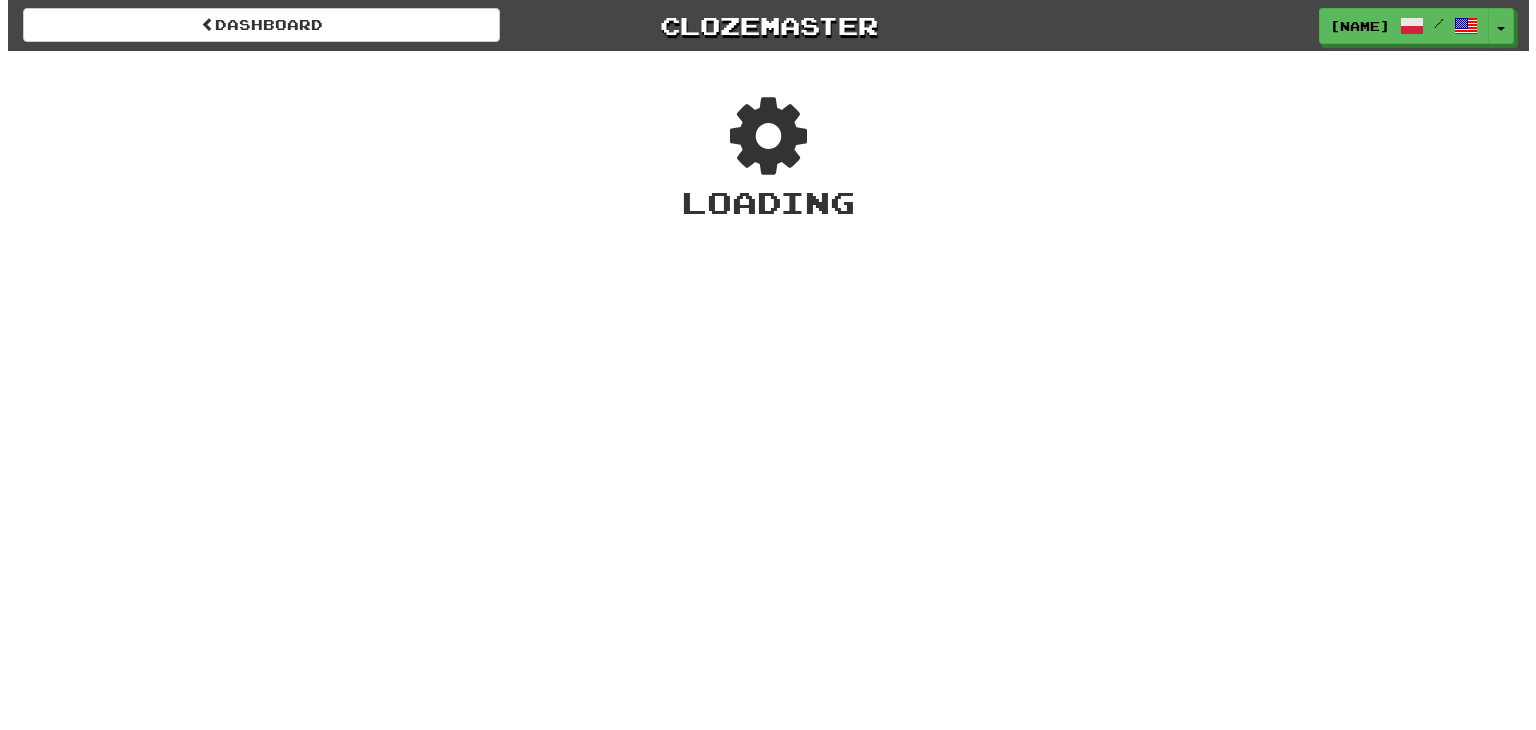 scroll, scrollTop: 0, scrollLeft: 0, axis: both 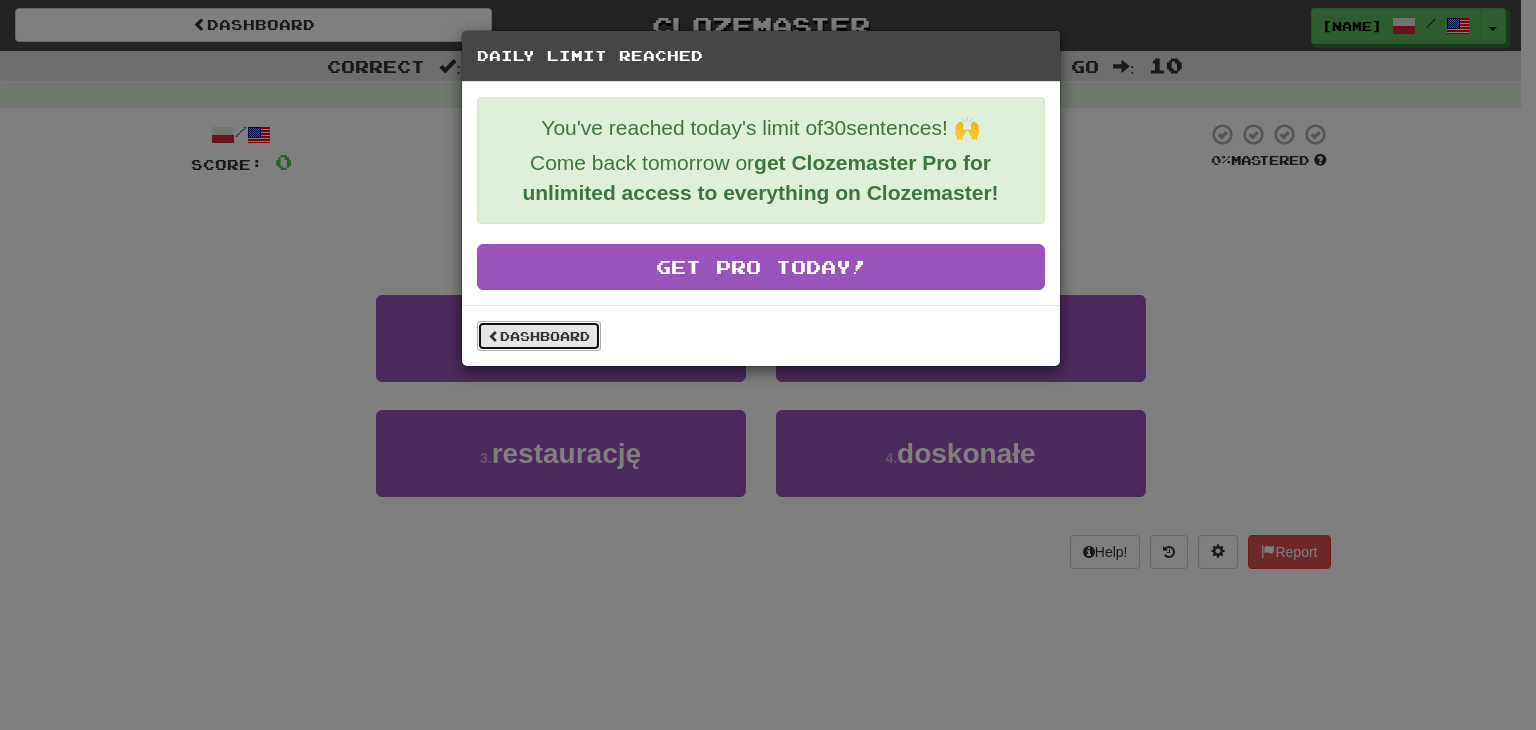 click on "Dashboard" at bounding box center [539, 336] 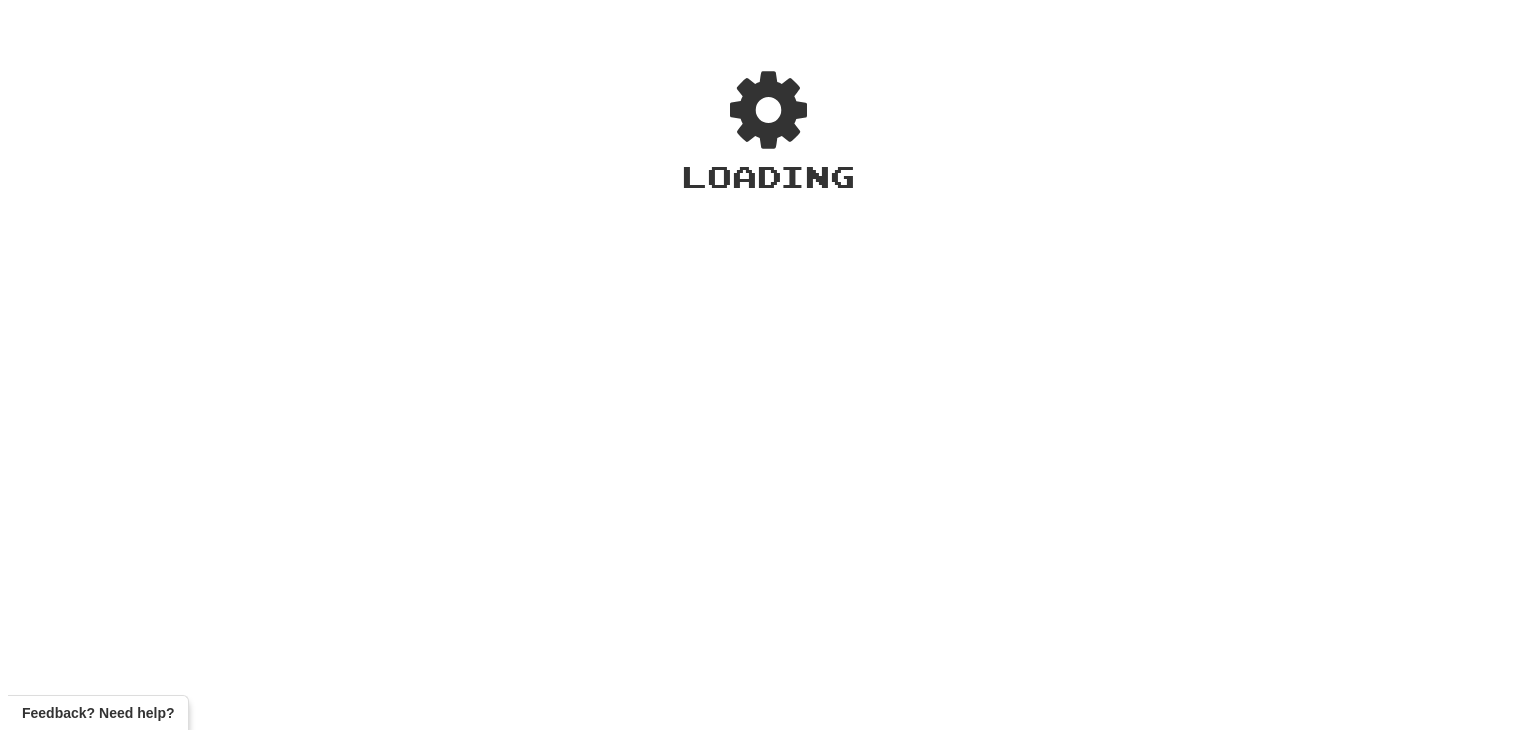 scroll, scrollTop: 0, scrollLeft: 0, axis: both 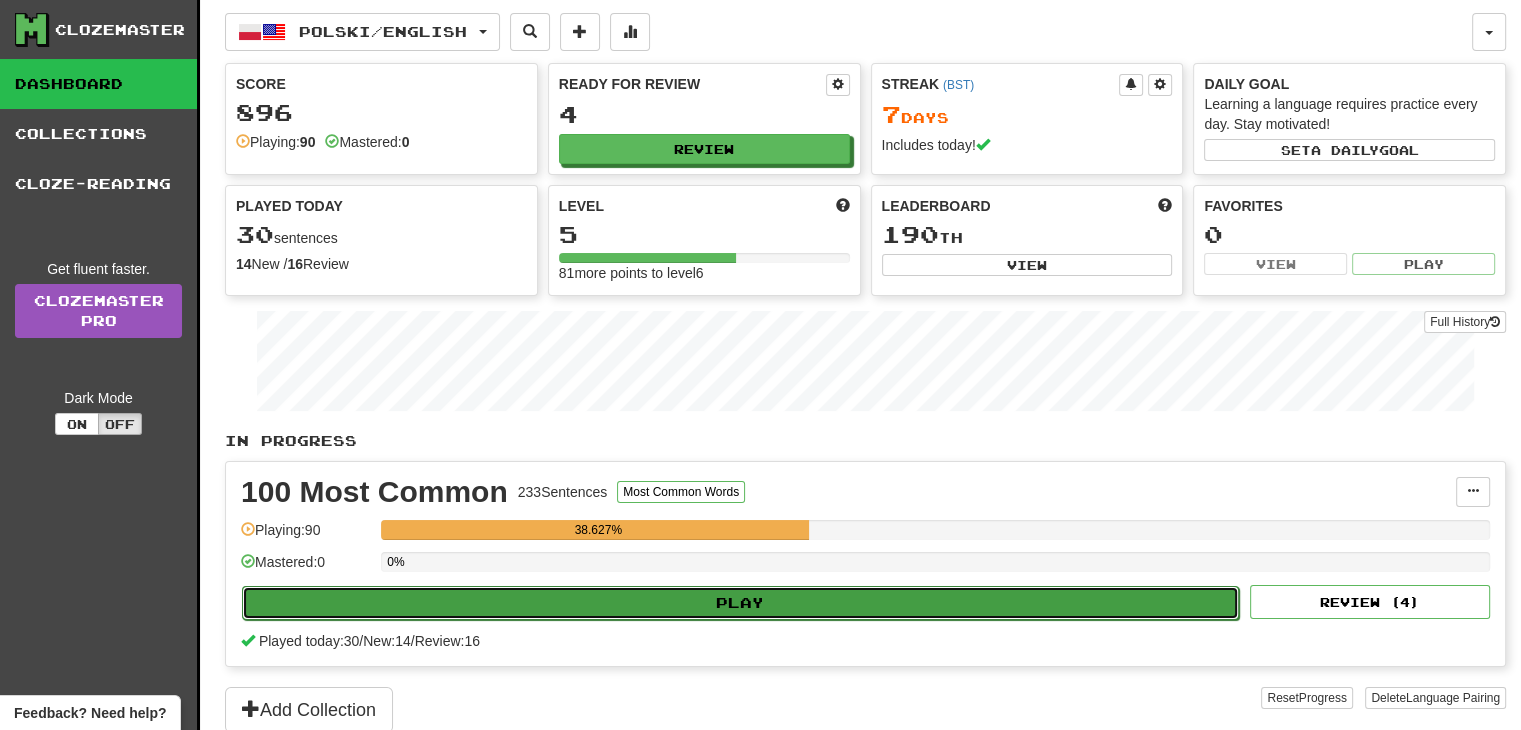 click on "Play" at bounding box center [740, 603] 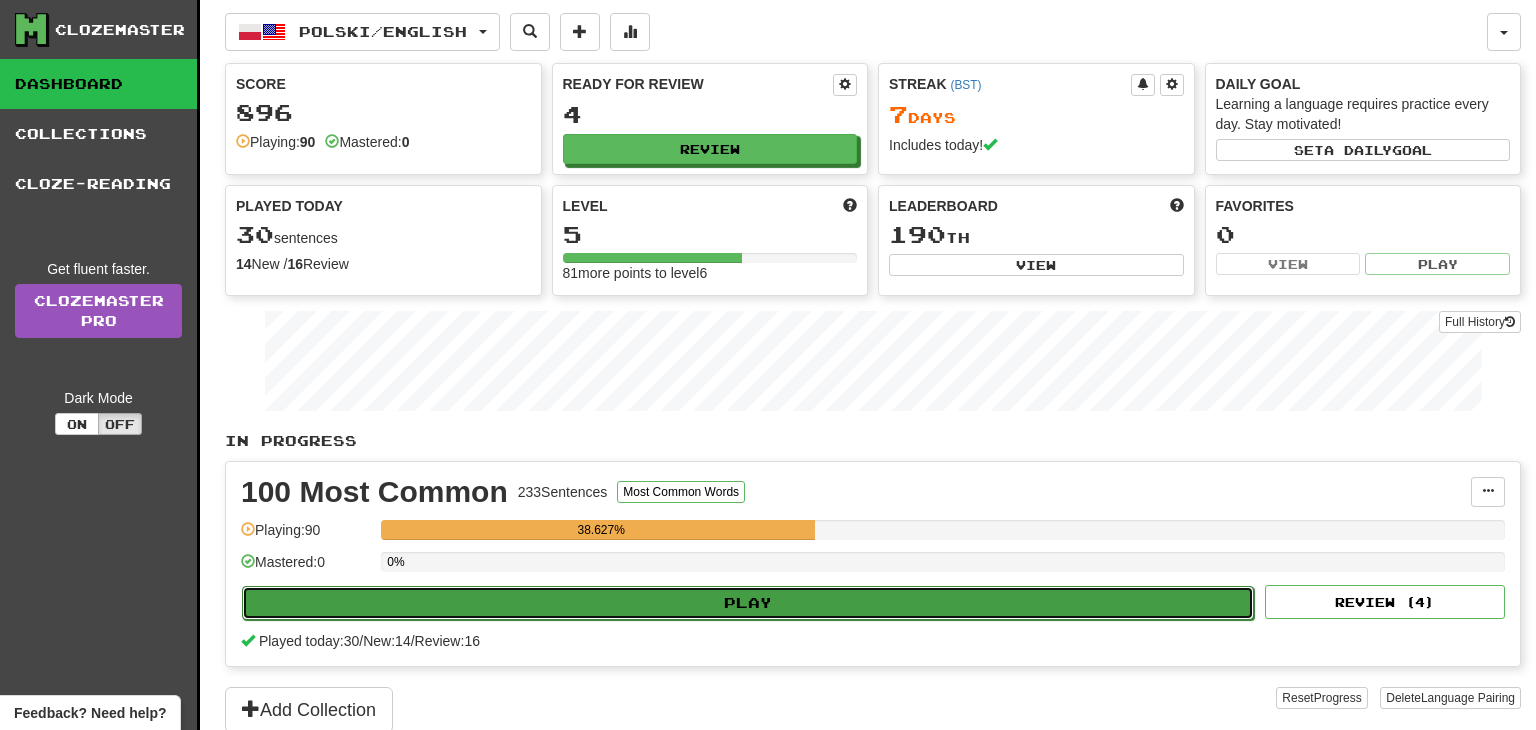 select on "**" 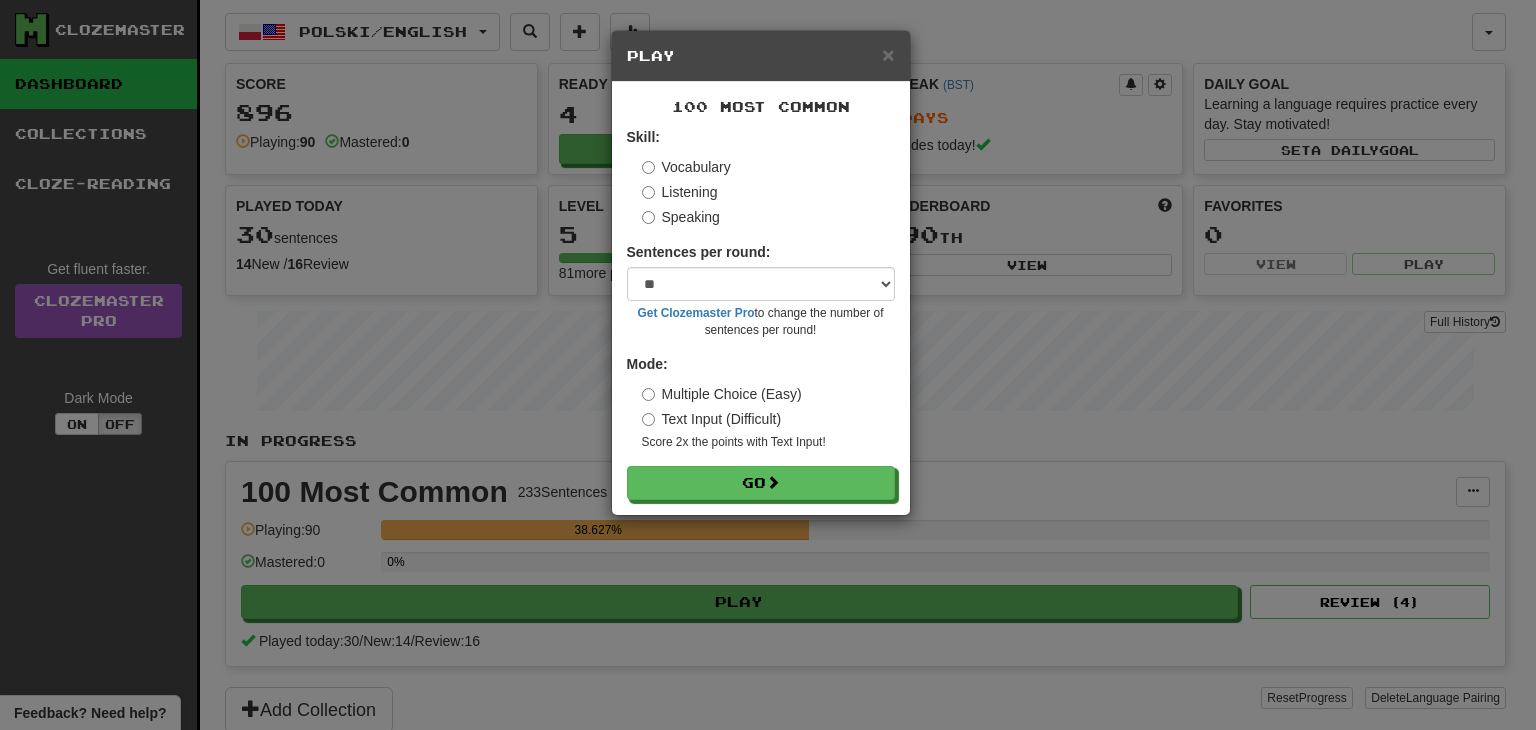 click on "Skill: Vocabulary Listening Speaking Sentences per round: * ** ** ** ** ** *** ******** Get Clozemaster Pro  to change the number of sentences per round! Mode: Multiple Choice (Easy) Text Input (Difficult) Score 2x the points with Text Input ! Go" at bounding box center [761, 313] 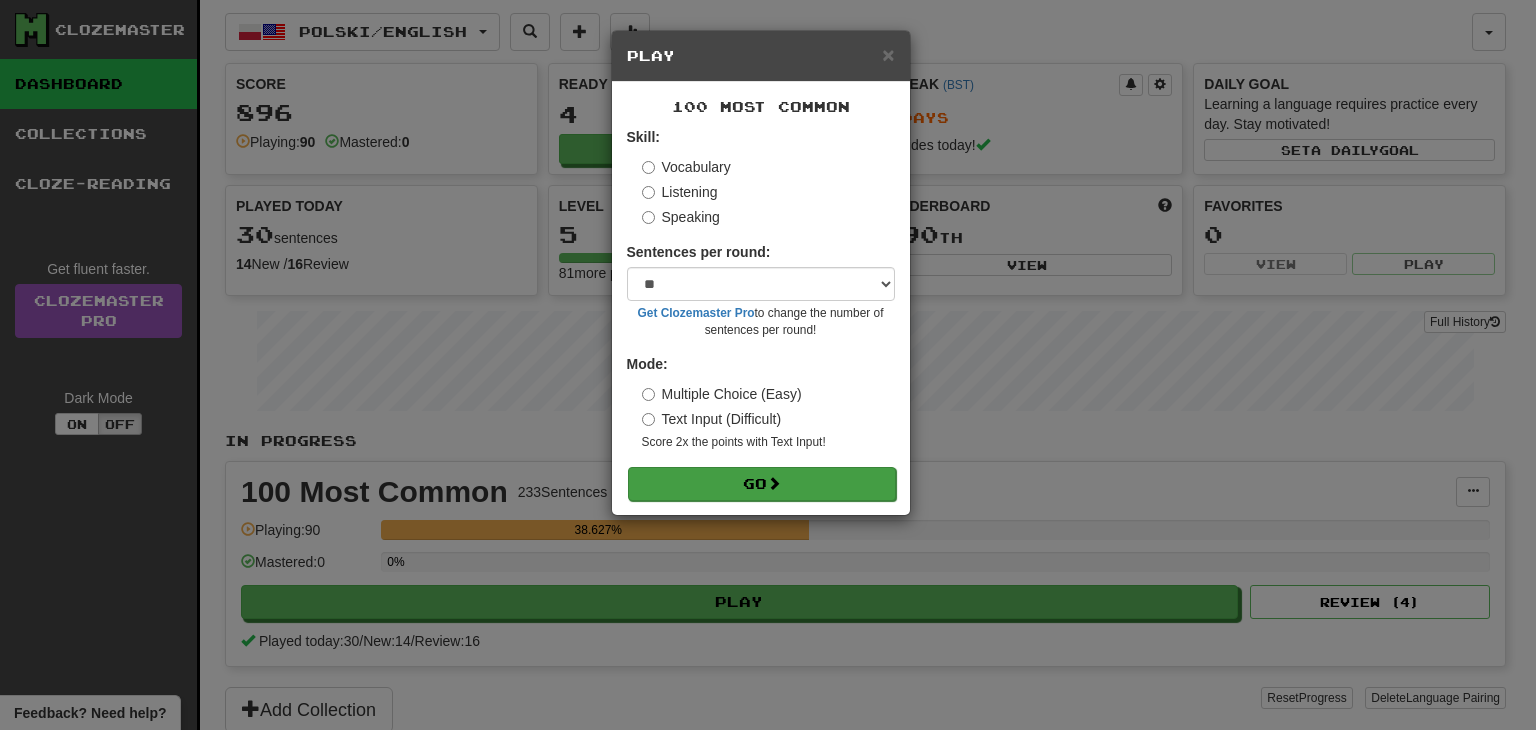 click on "Skill: Vocabulary Listening Speaking Sentences per round: * ** ** ** ** ** *** ******** Get Clozemaster Pro  to change the number of sentences per round! Mode: Multiple Choice (Easy) Text Input (Difficult) Score 2x the points with Text Input ! Go" at bounding box center (761, 313) 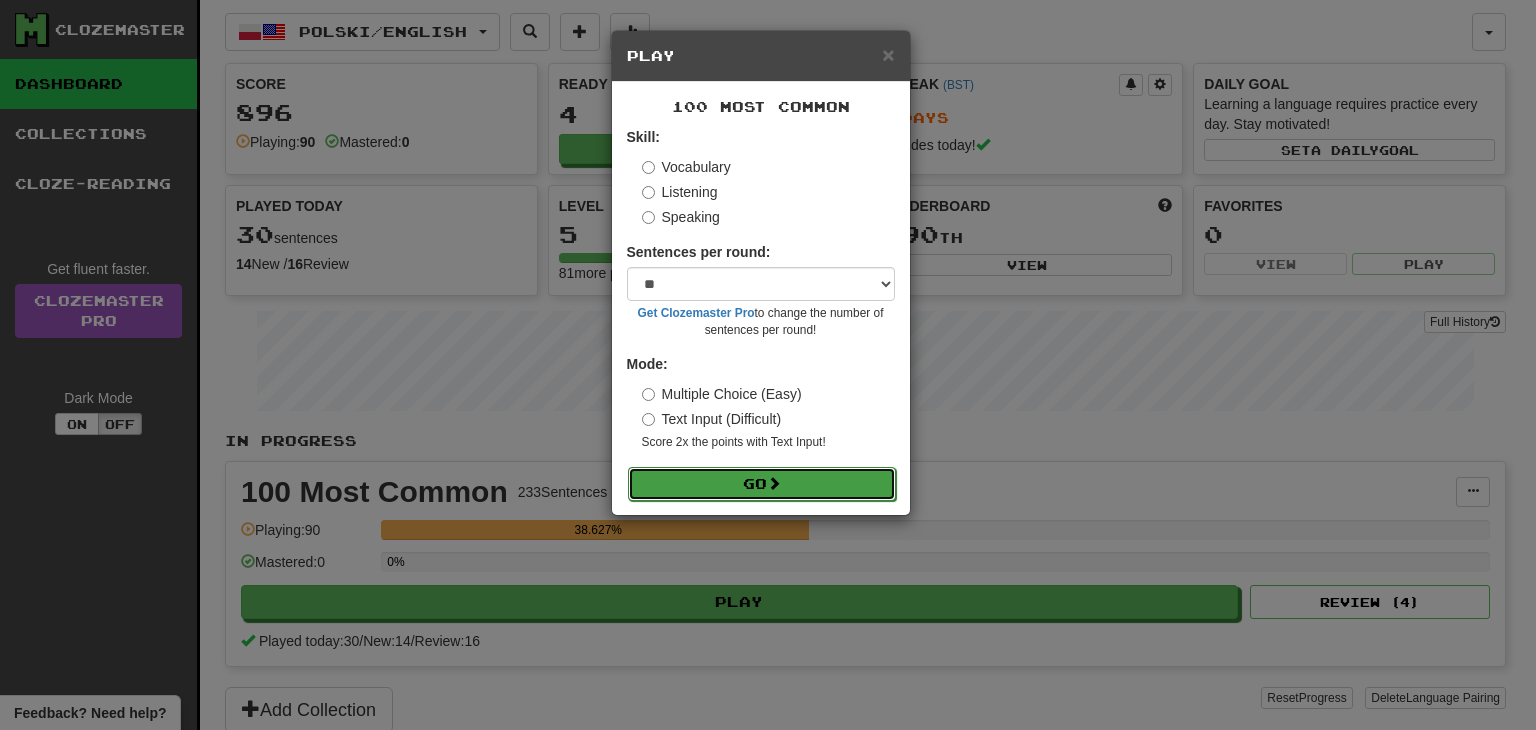click on "Go" at bounding box center [762, 484] 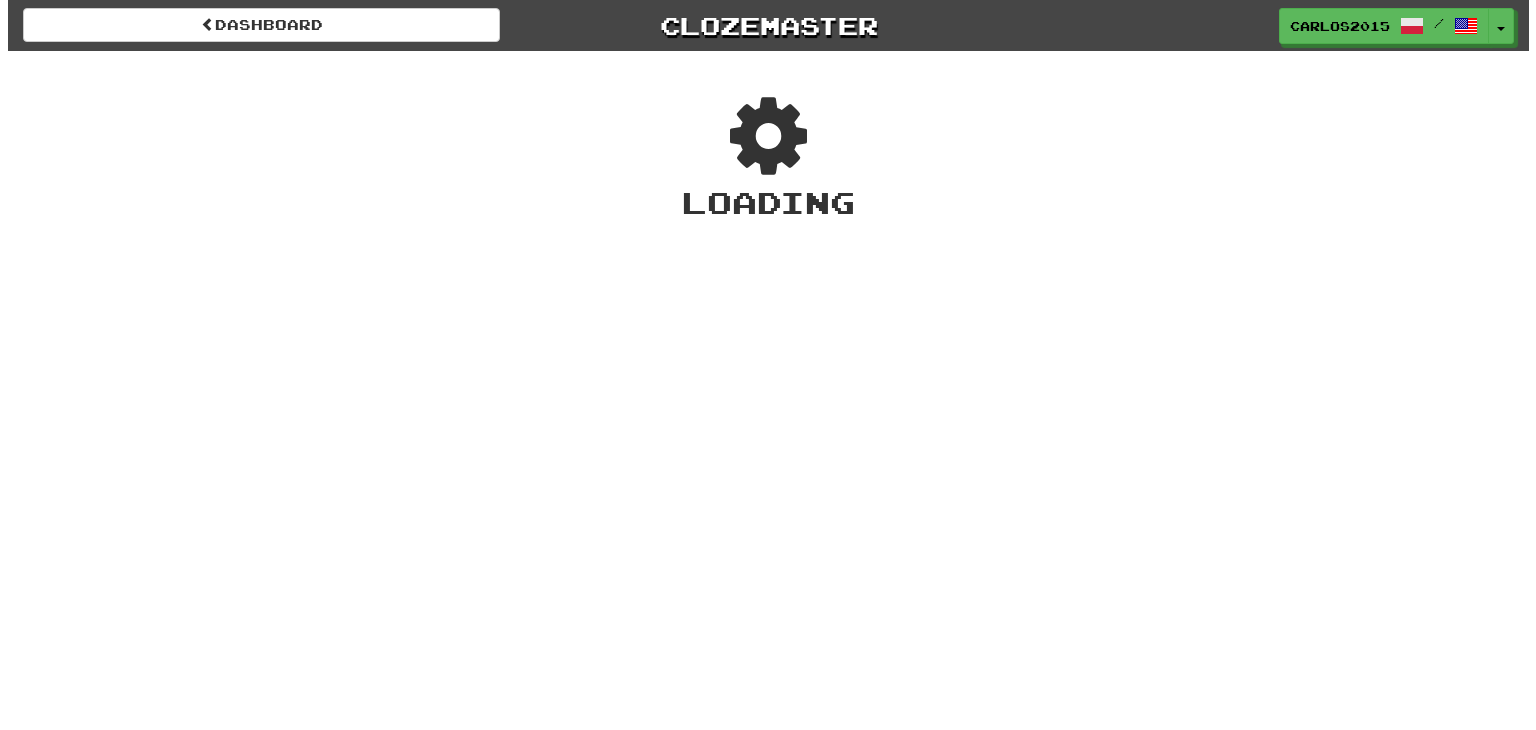scroll, scrollTop: 0, scrollLeft: 0, axis: both 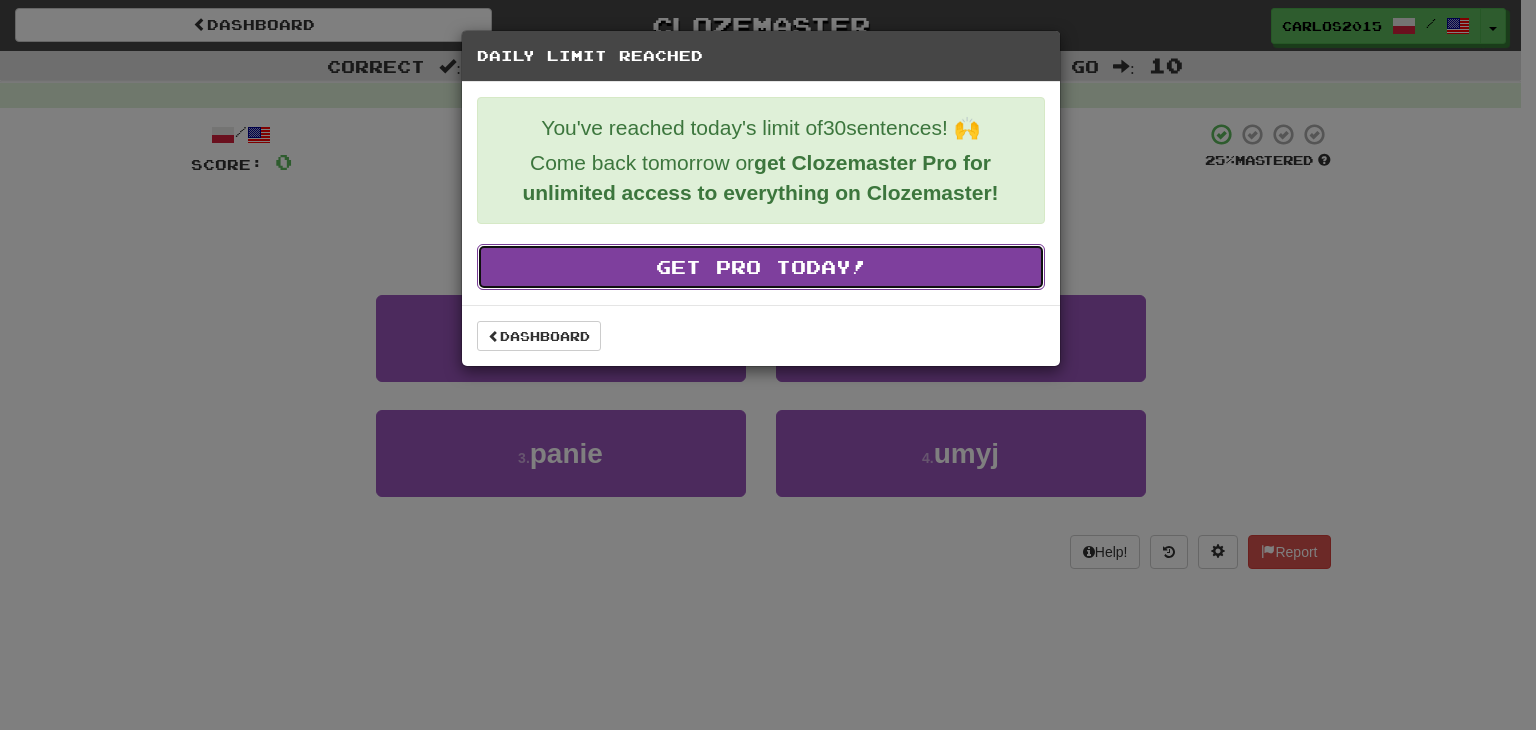 click on "Get Pro Today!" at bounding box center [761, 267] 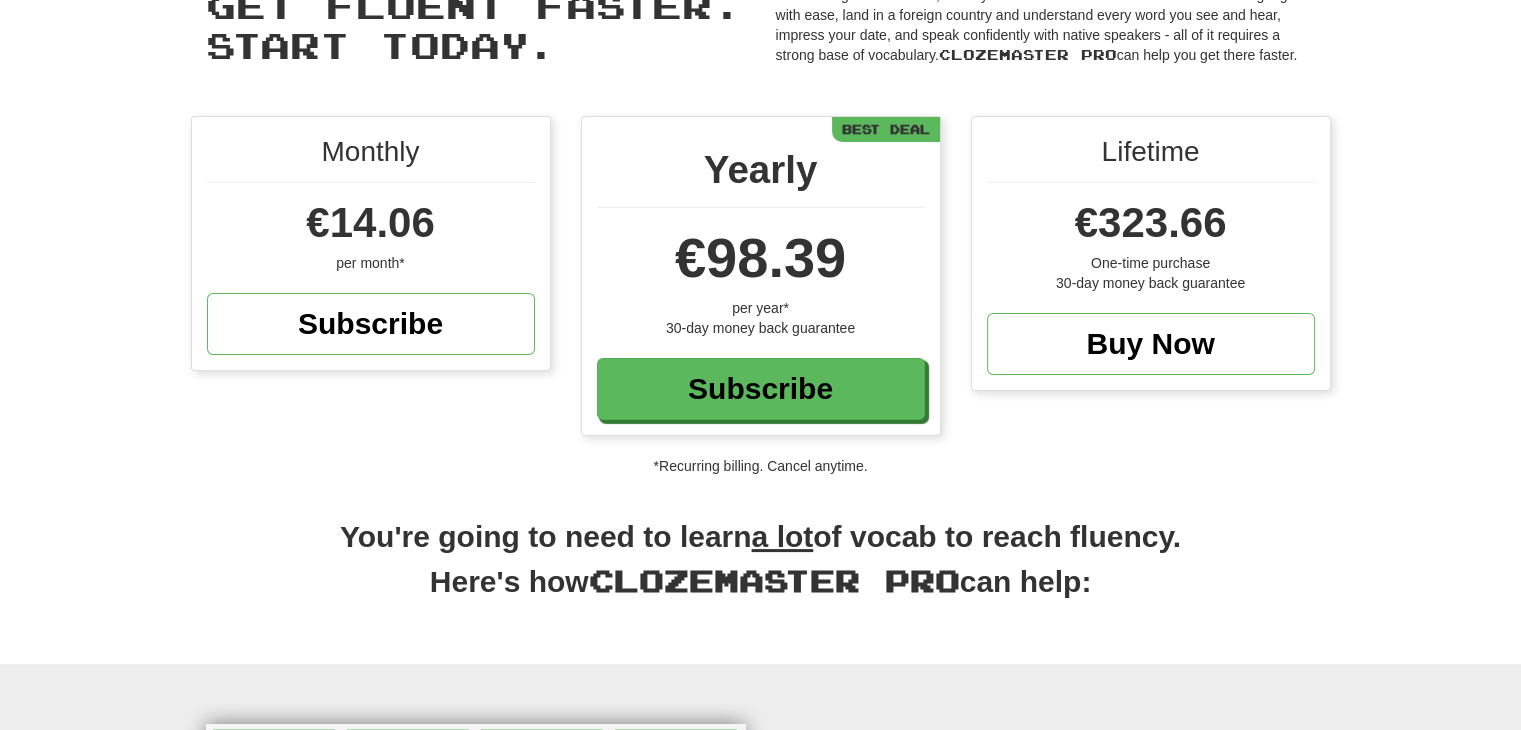 scroll, scrollTop: 0, scrollLeft: 0, axis: both 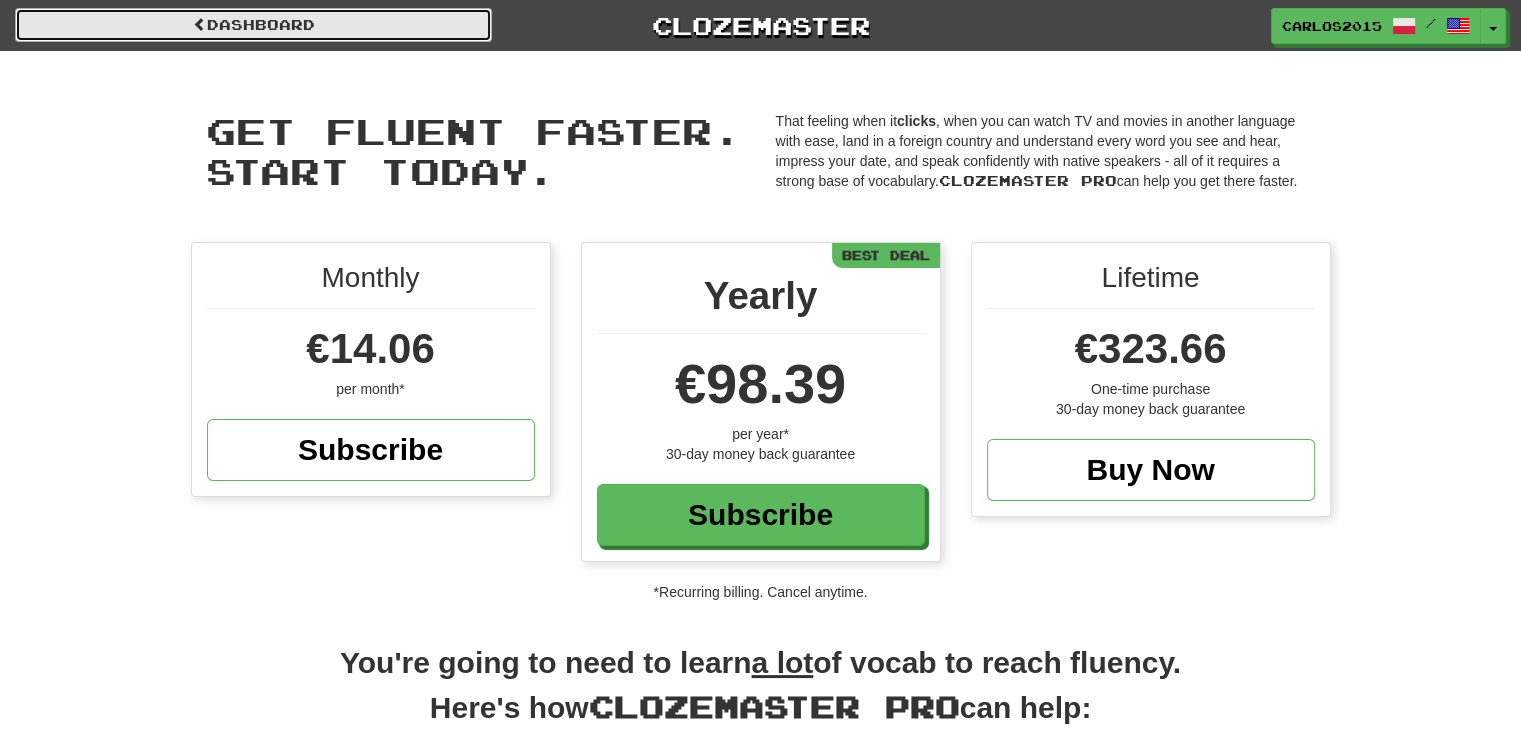 click at bounding box center (200, 24) 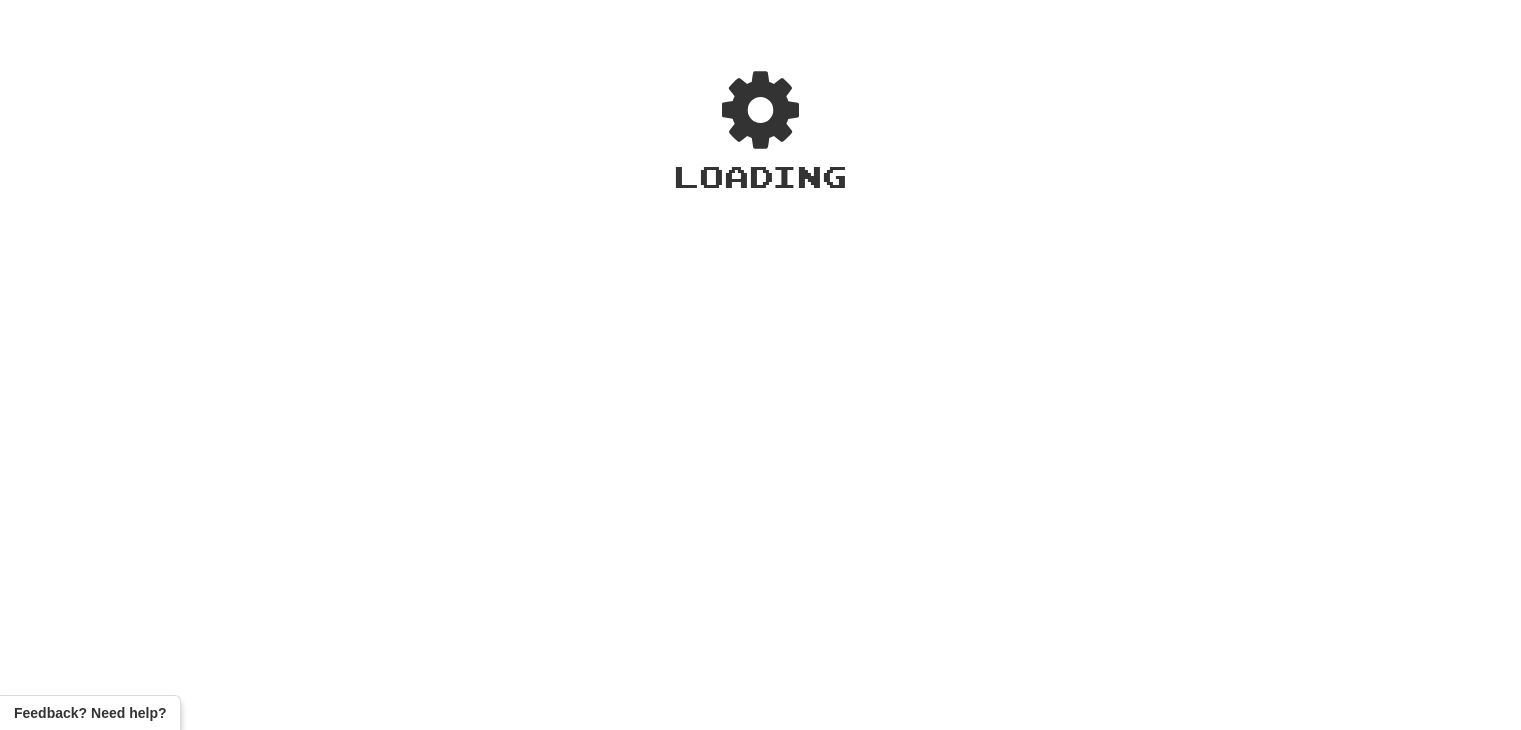 scroll, scrollTop: 0, scrollLeft: 0, axis: both 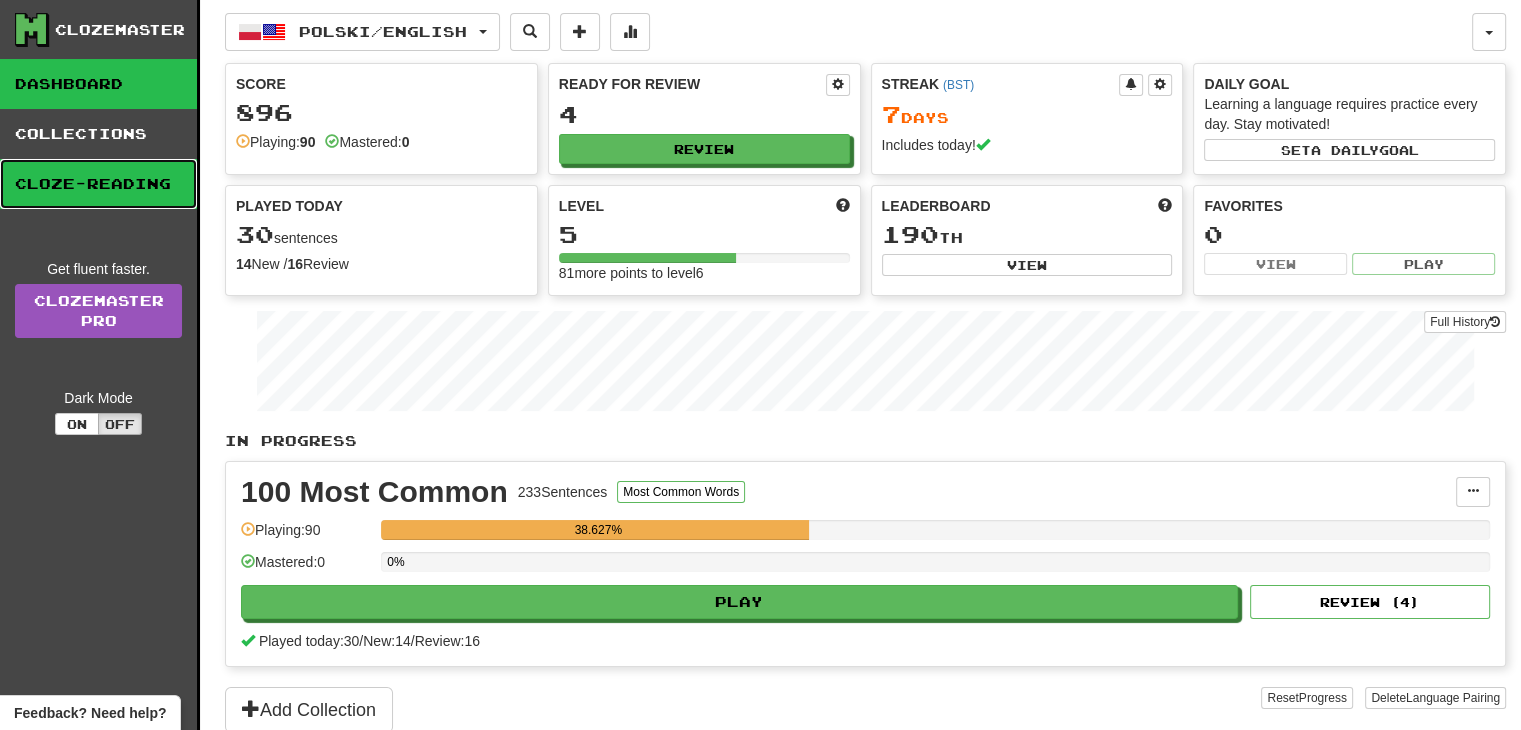 click on "Cloze-Reading" at bounding box center [98, 184] 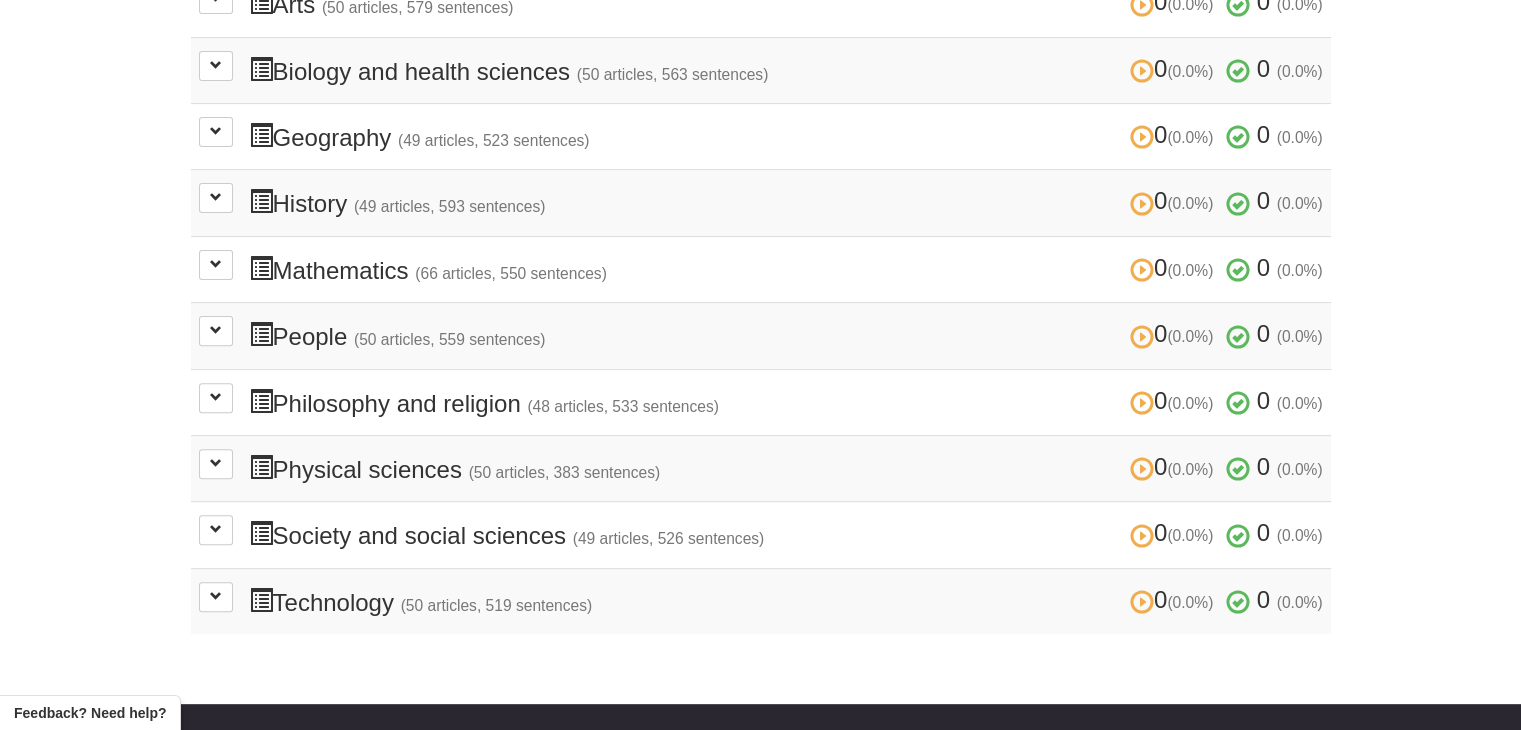 scroll, scrollTop: 623, scrollLeft: 0, axis: vertical 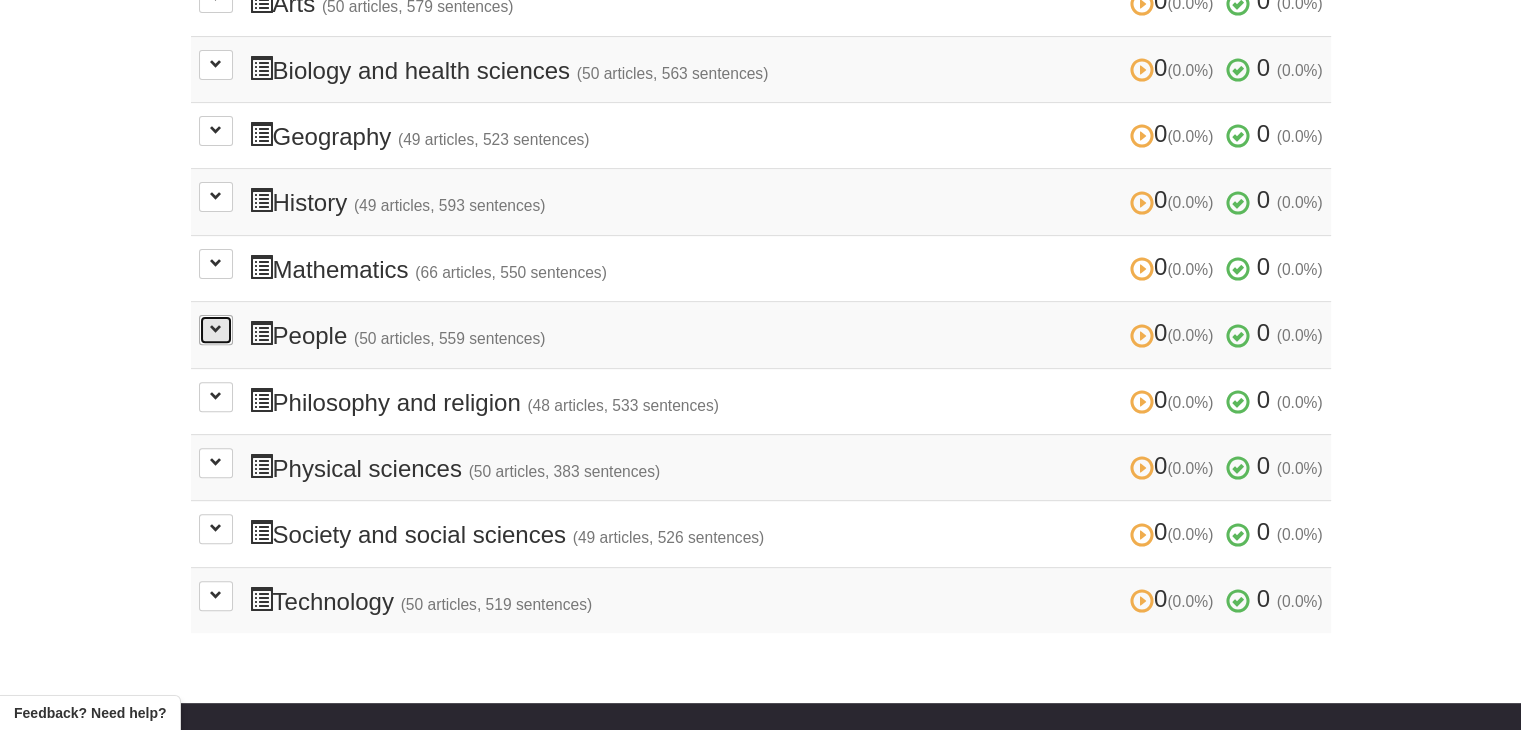 click at bounding box center [216, 330] 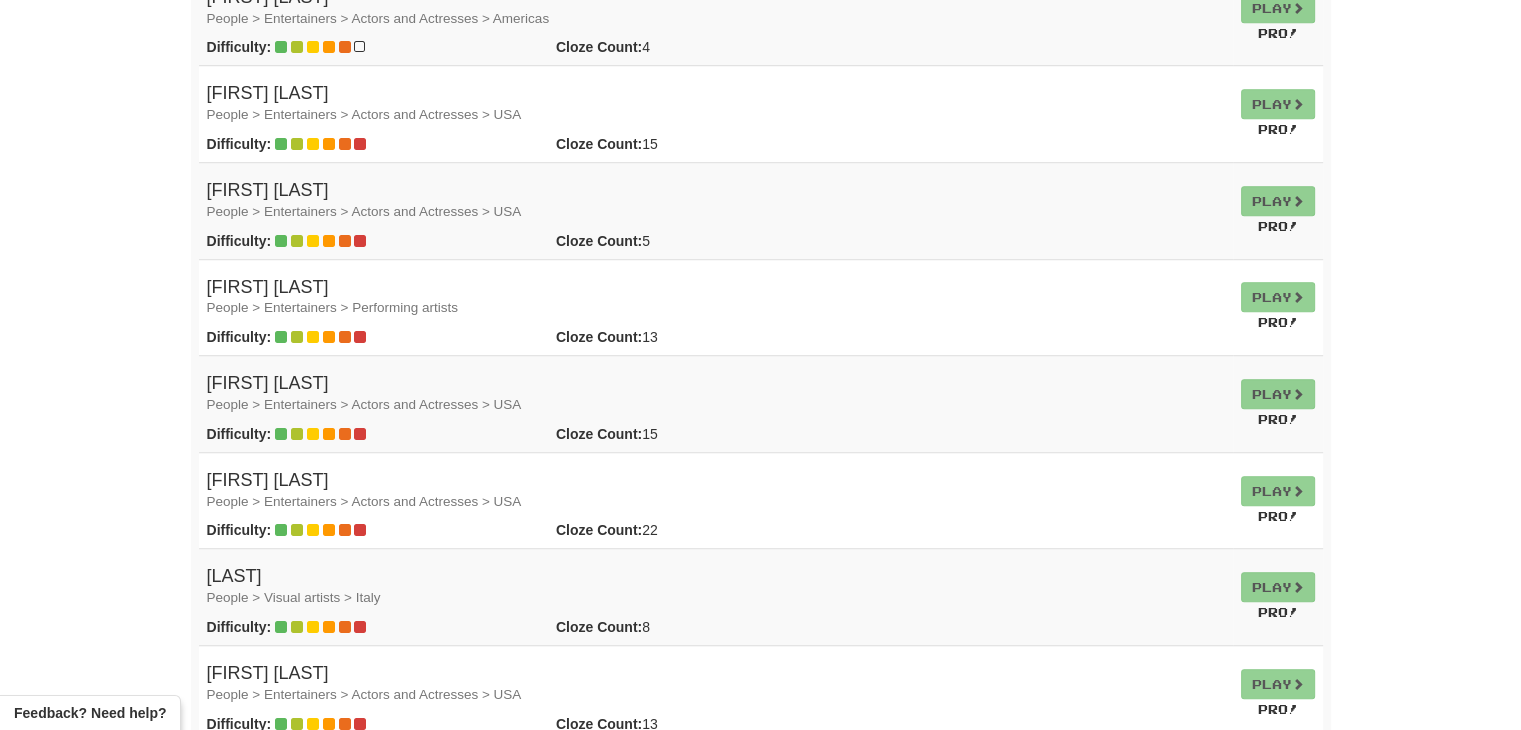 scroll, scrollTop: 1402, scrollLeft: 0, axis: vertical 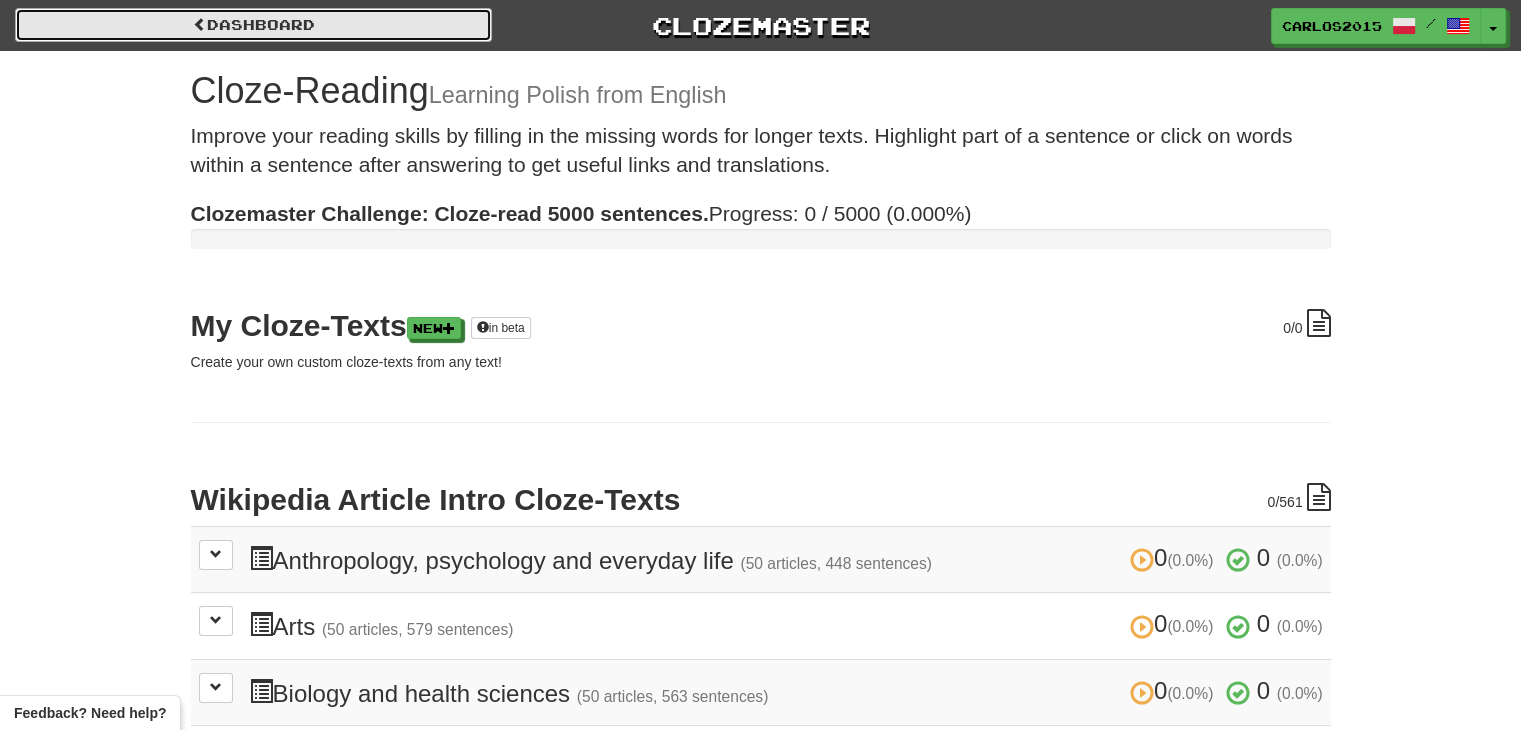 click on "Dashboard" at bounding box center (253, 25) 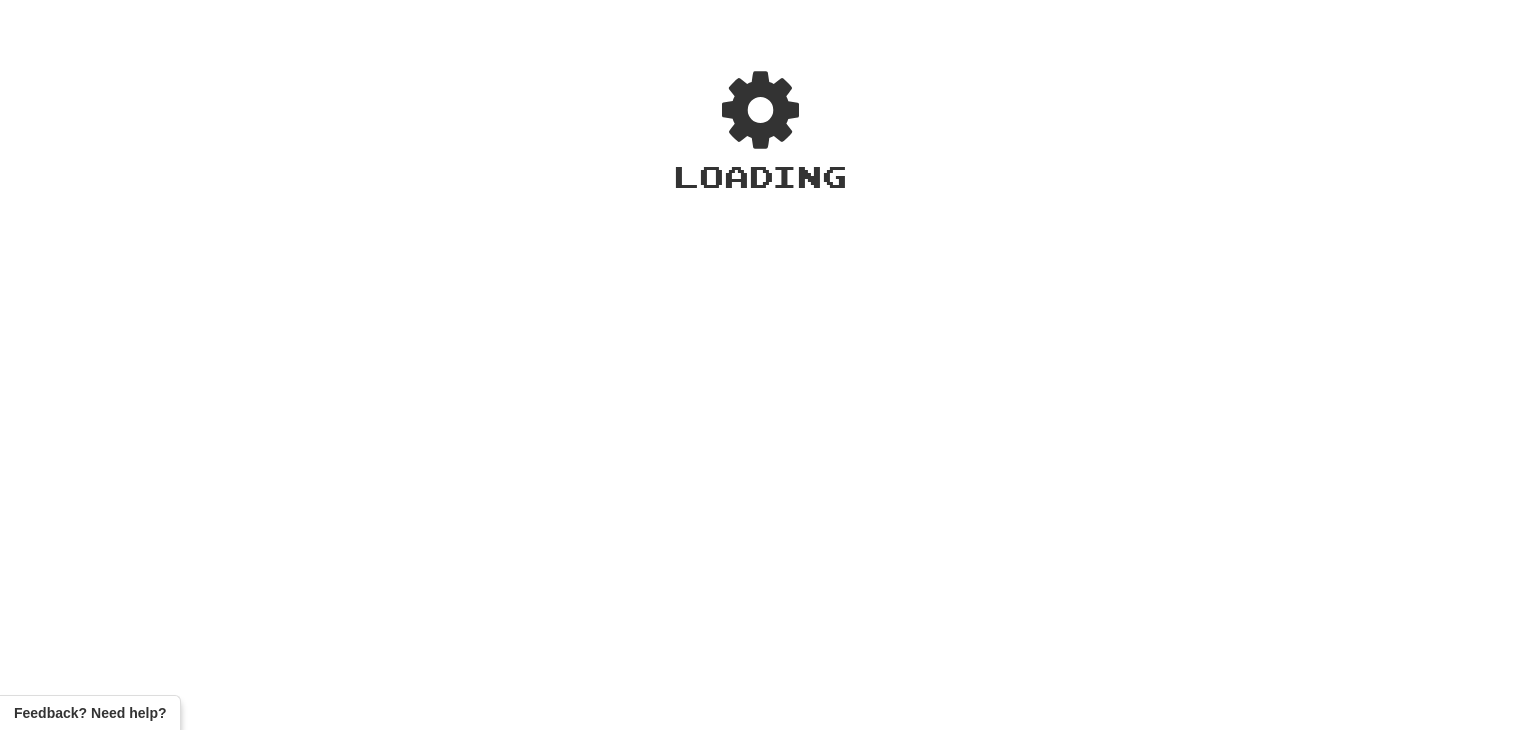 scroll, scrollTop: 0, scrollLeft: 0, axis: both 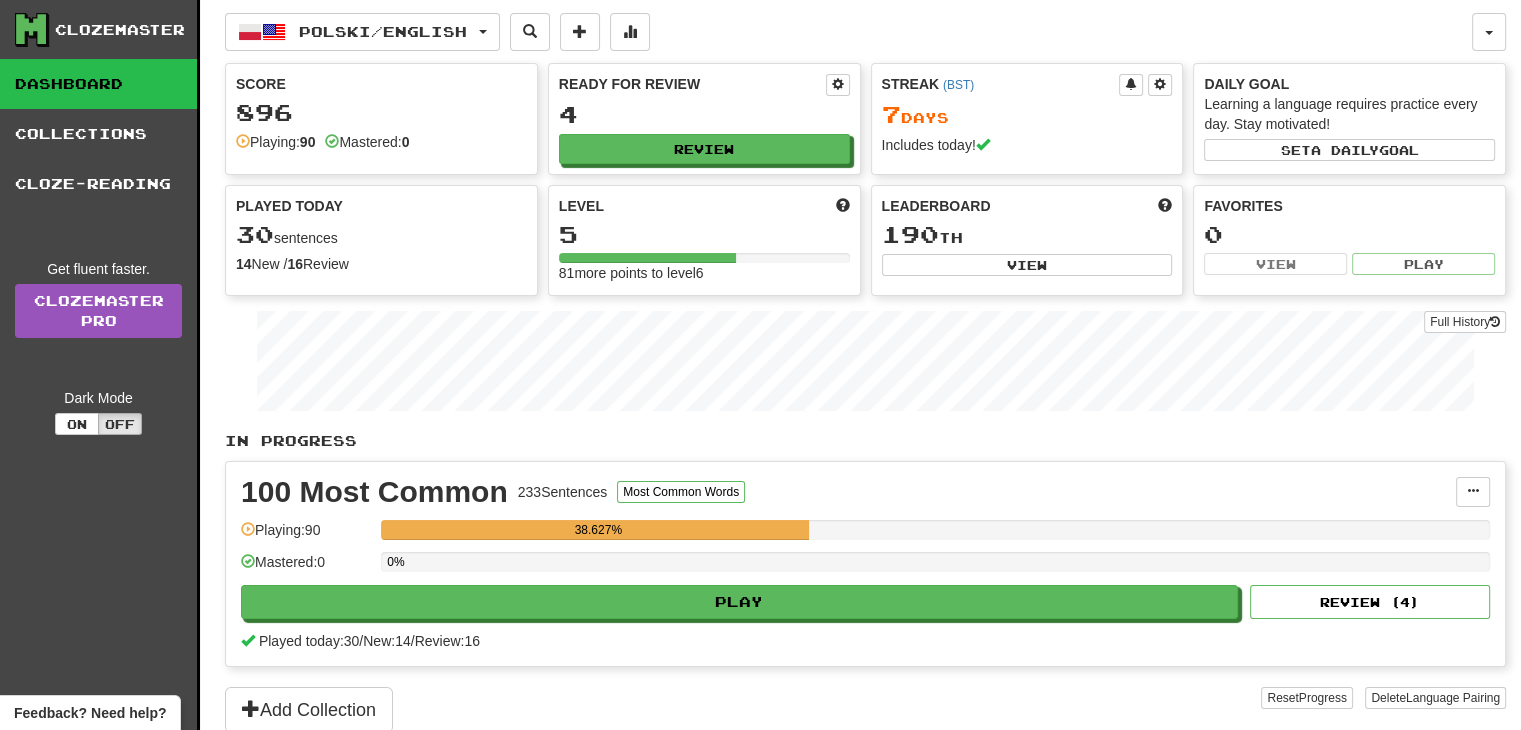 click on "Level" at bounding box center (704, 206) 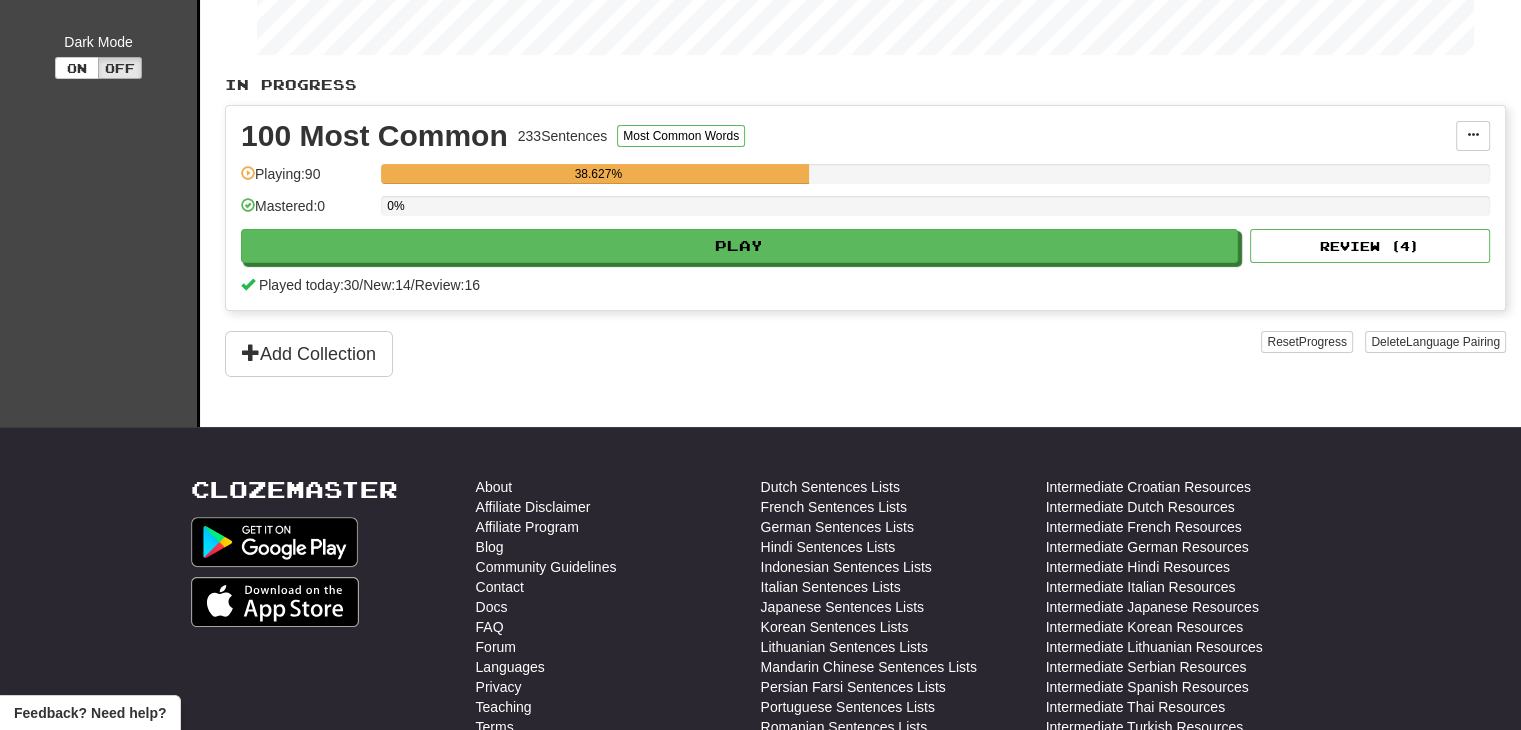 scroll, scrollTop: 0, scrollLeft: 0, axis: both 